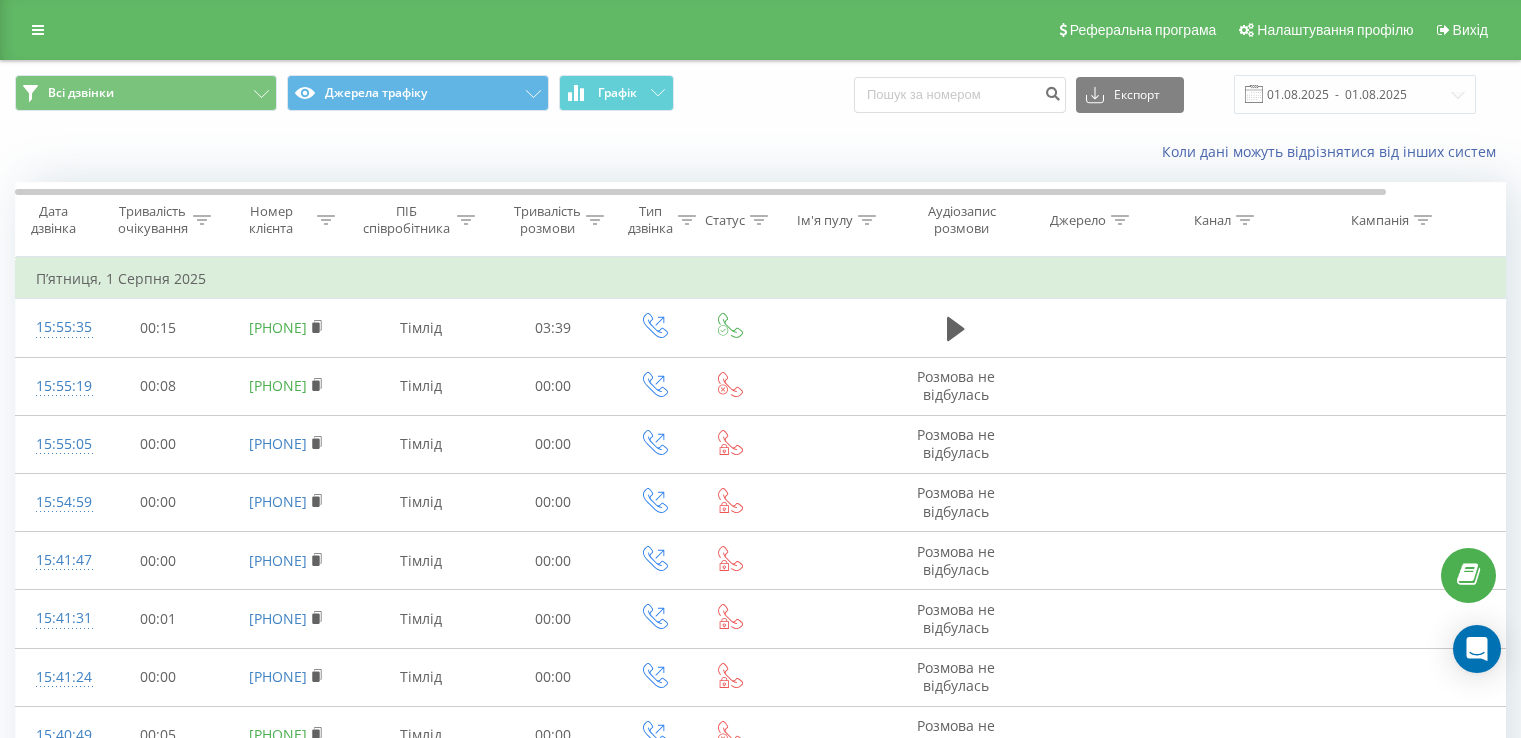 scroll, scrollTop: 0, scrollLeft: 0, axis: both 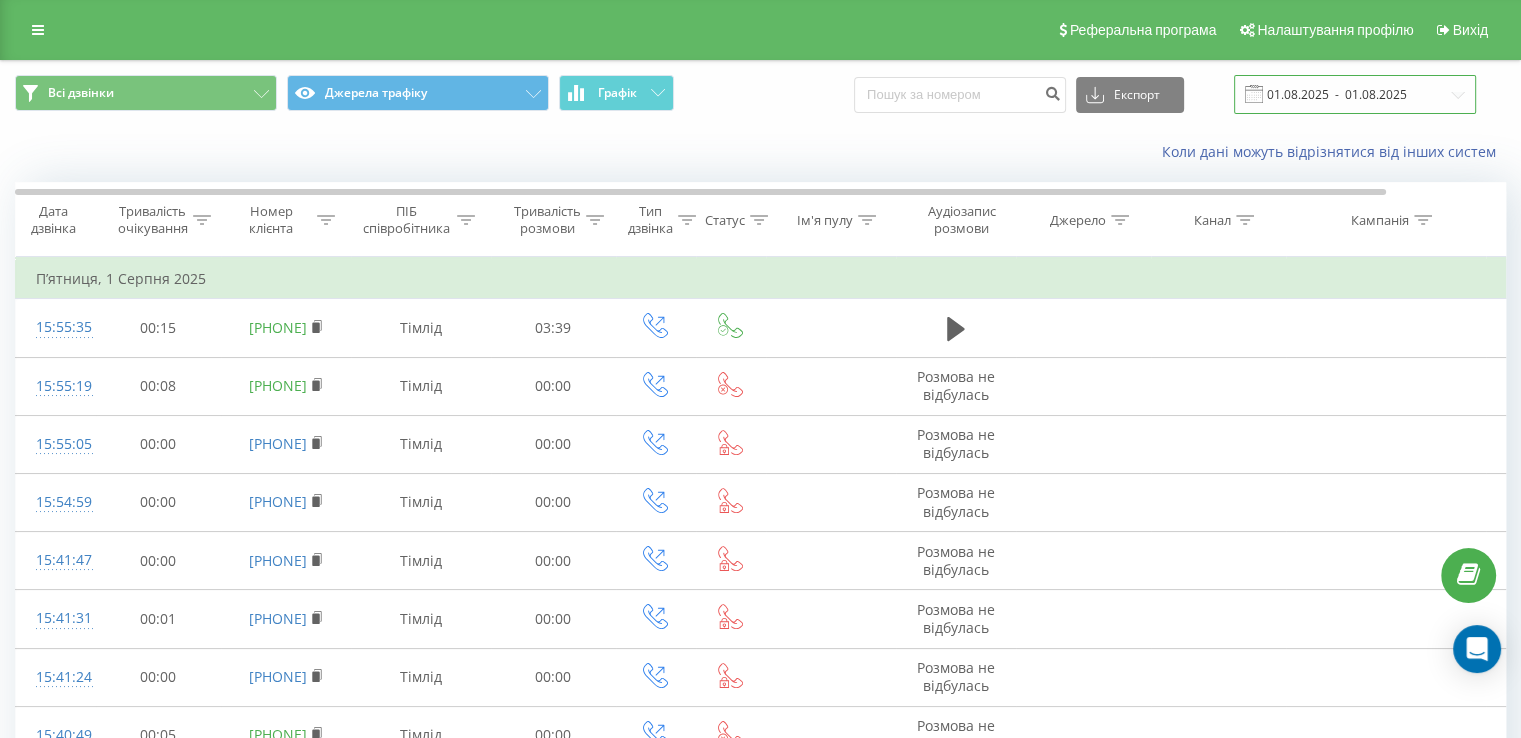 click on "01.08.2025  -  01.08.2025" at bounding box center (1355, 94) 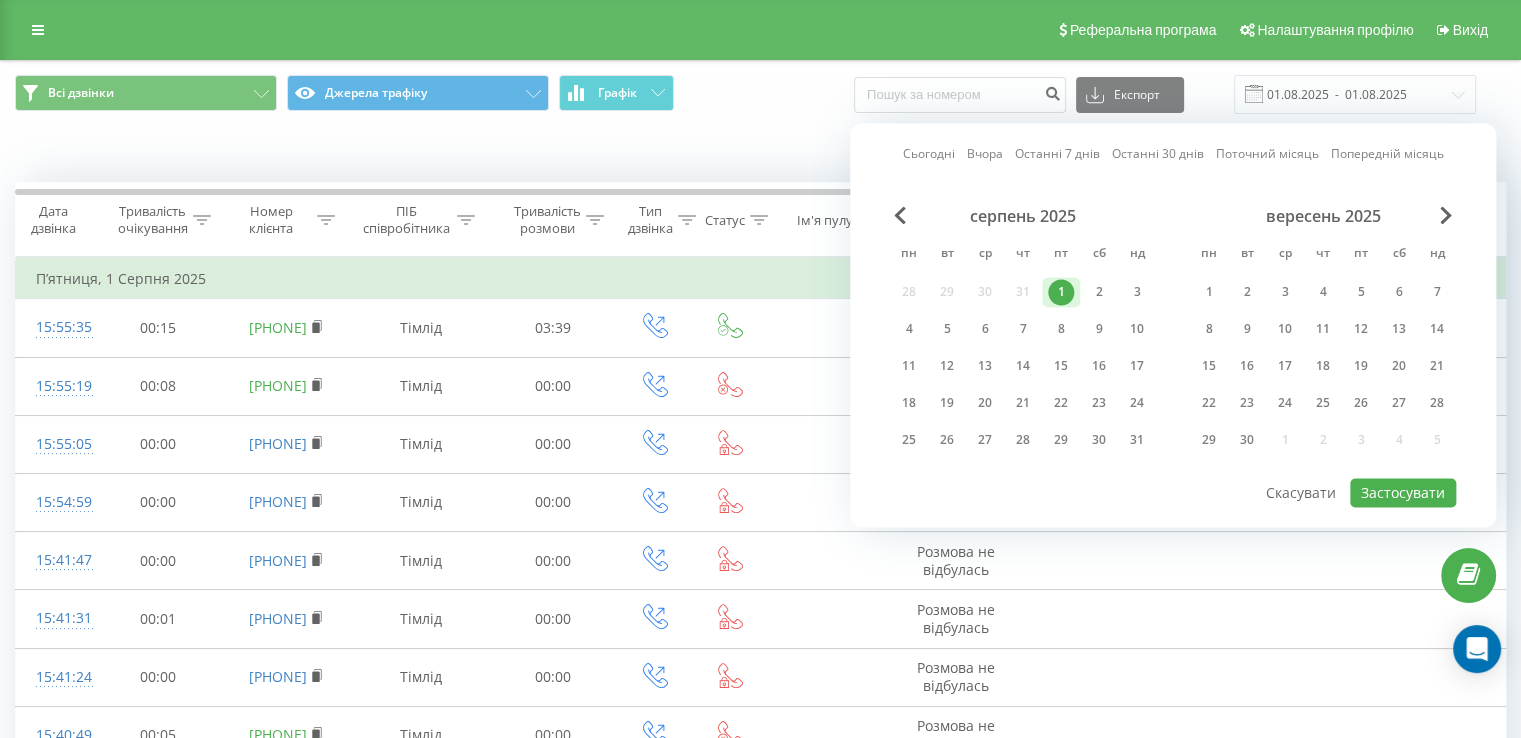 click on "Сьогодні" at bounding box center [929, 154] 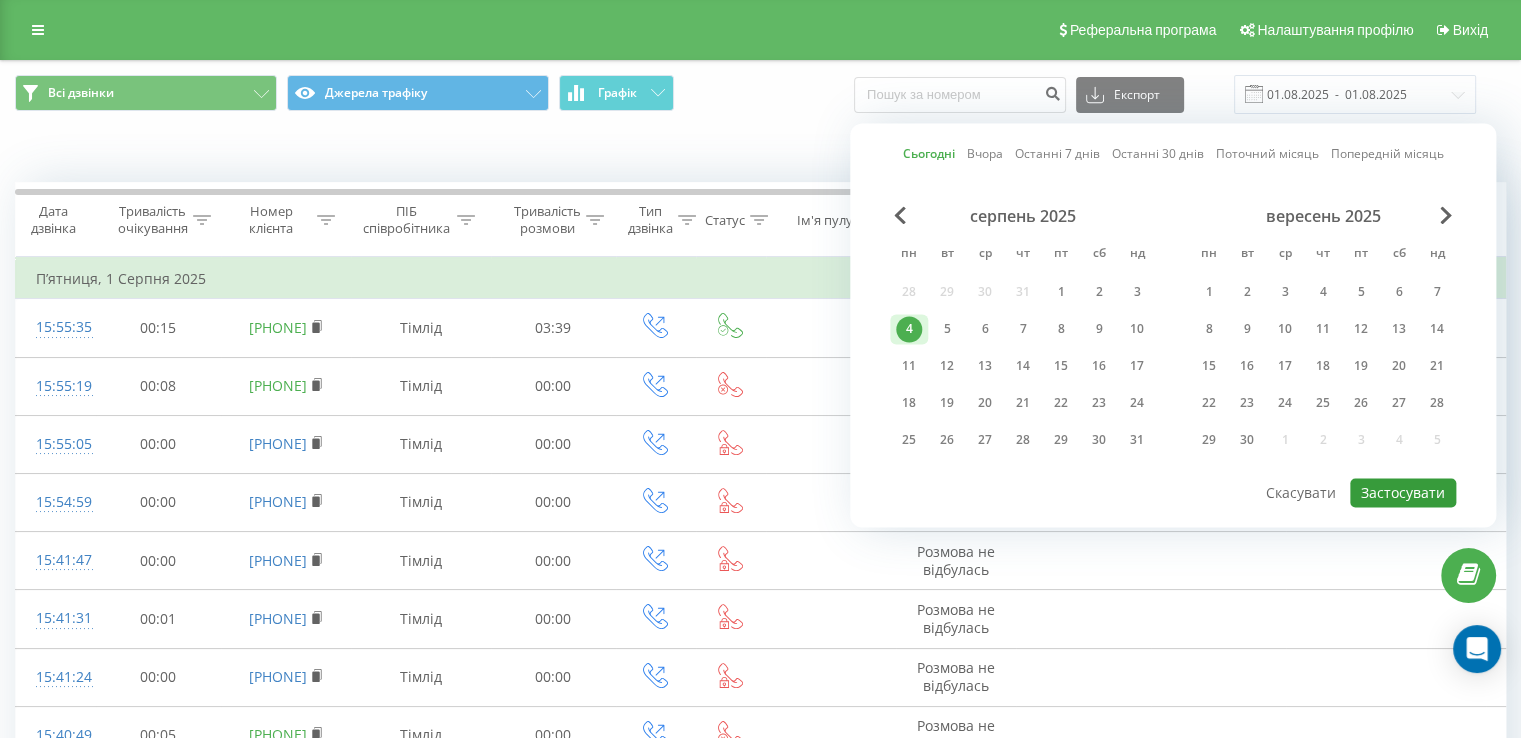 click on "Застосувати" at bounding box center (1403, 492) 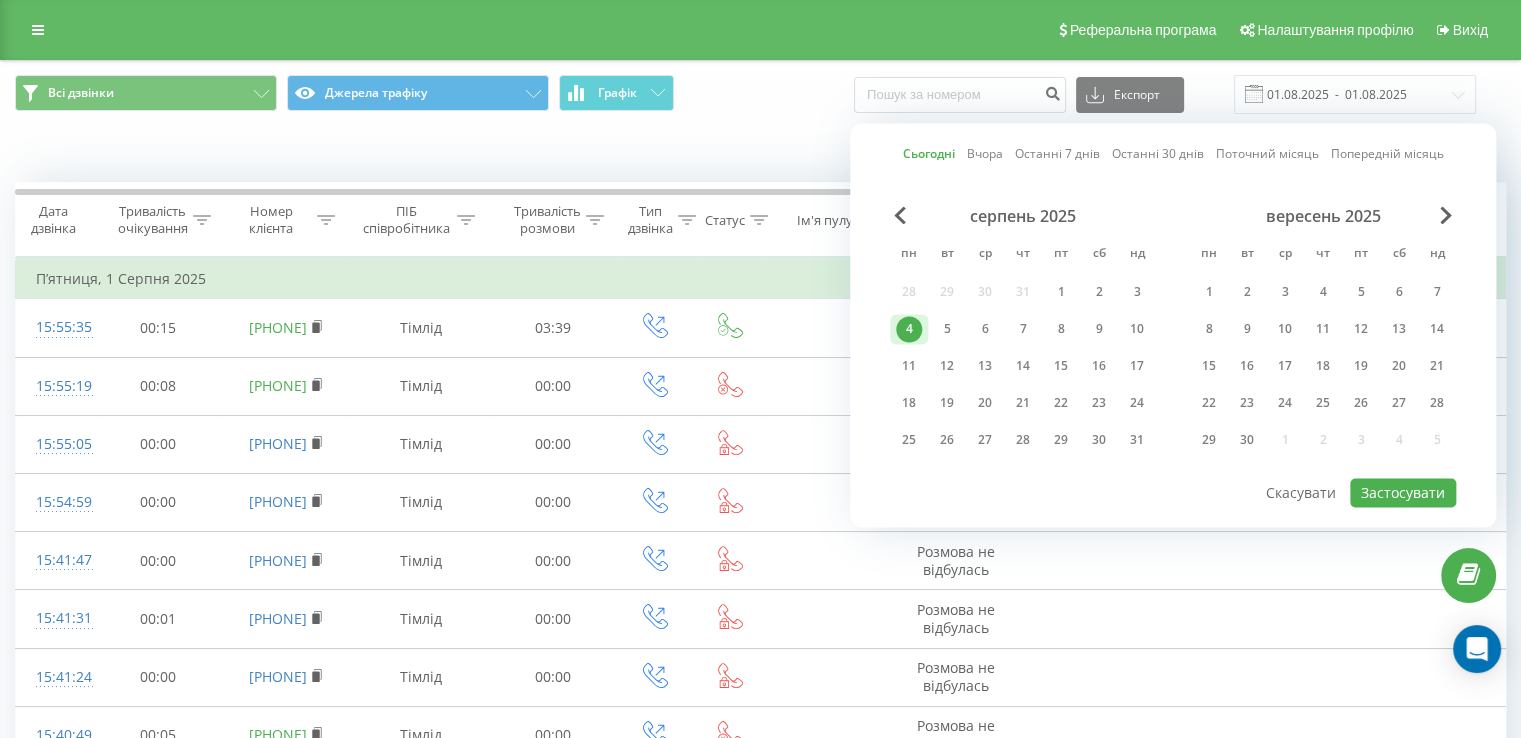 type on "04.08.2025  -  04.08.2025" 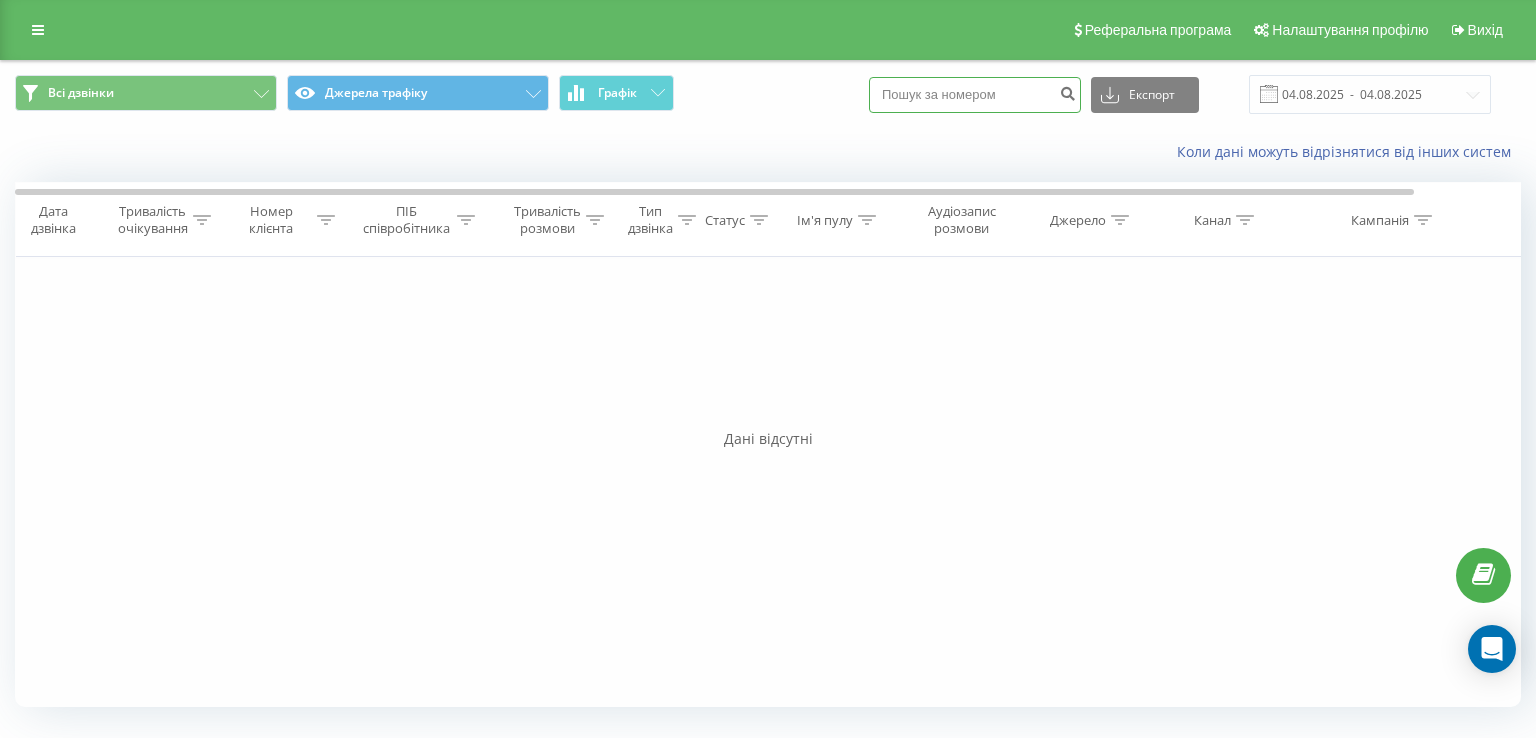 click at bounding box center (975, 95) 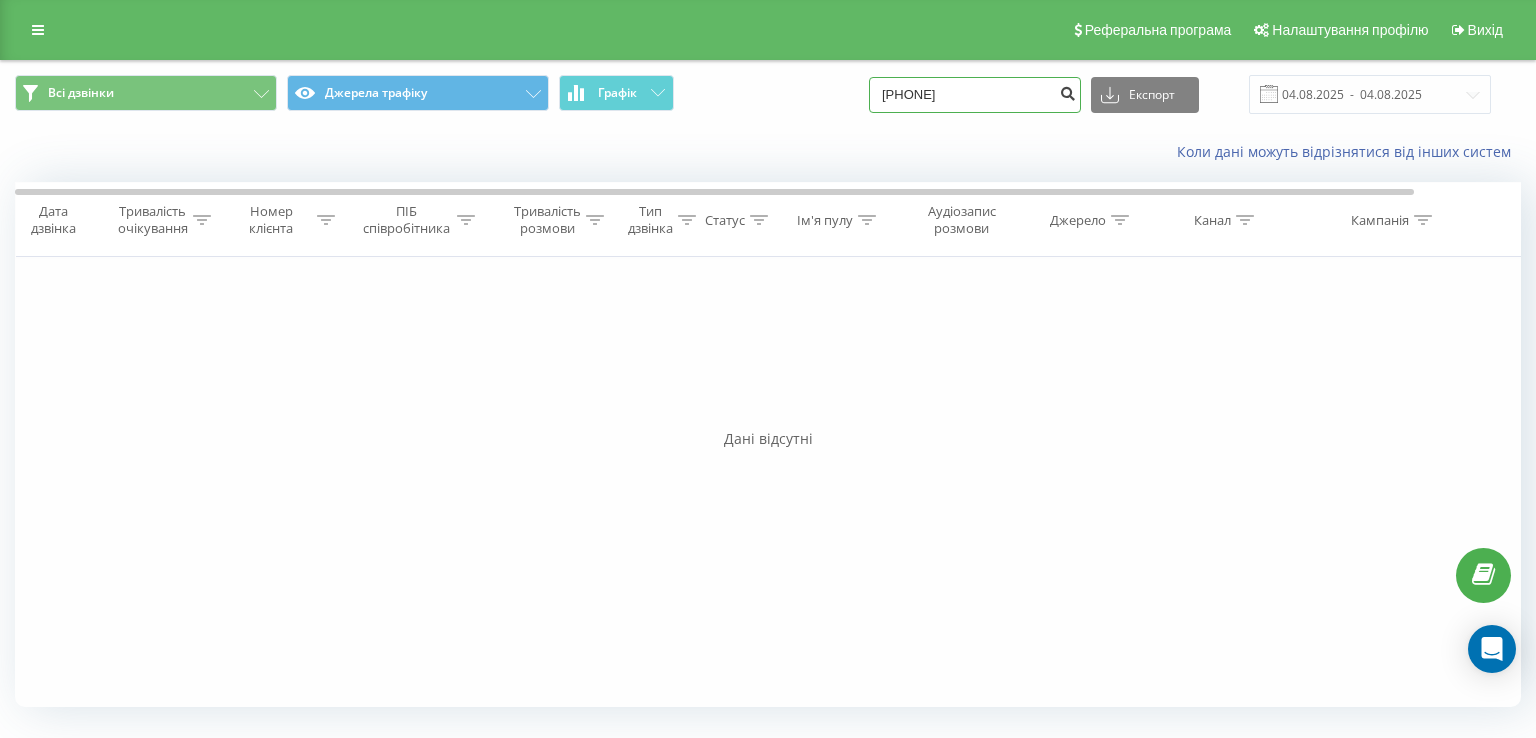 type on "[PHONE]" 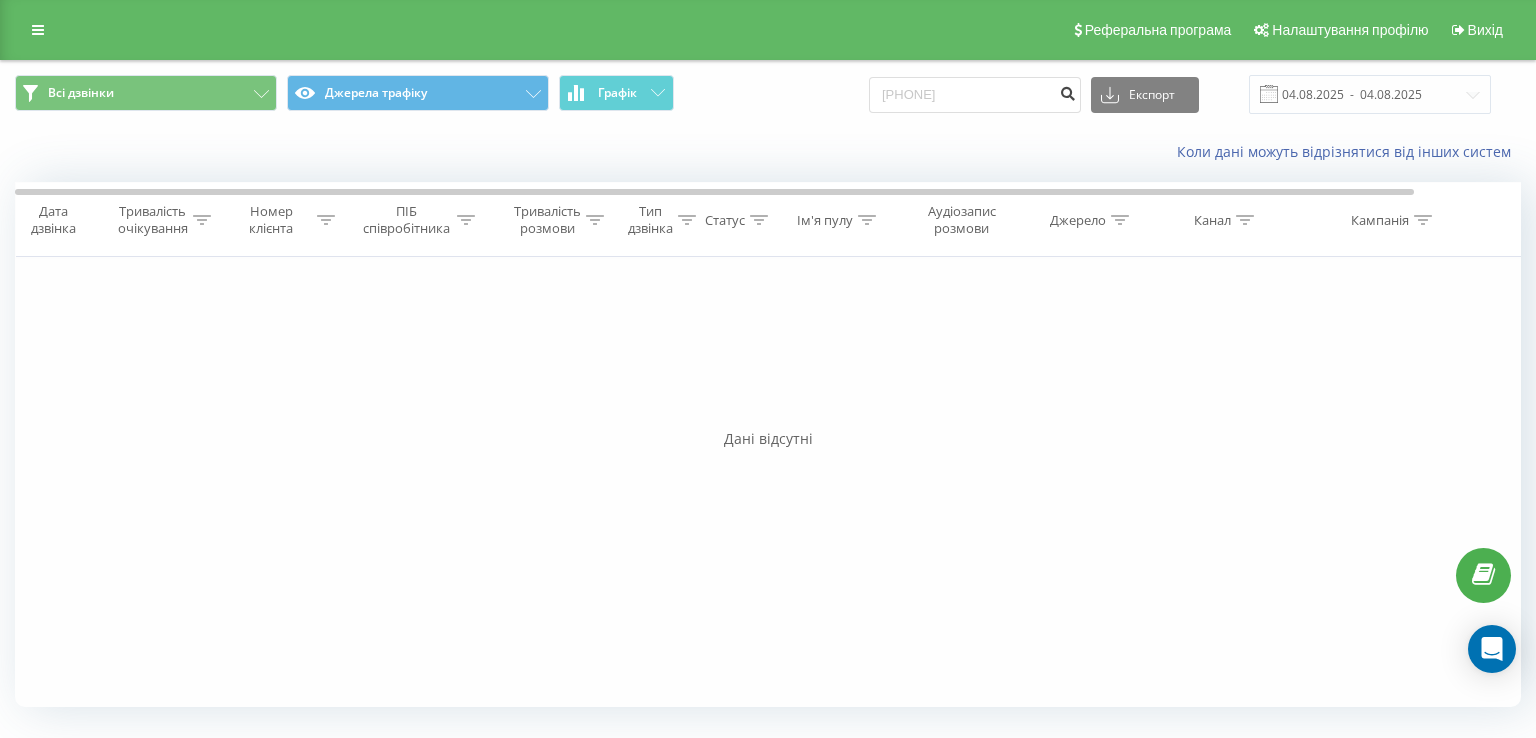 click at bounding box center (1067, 91) 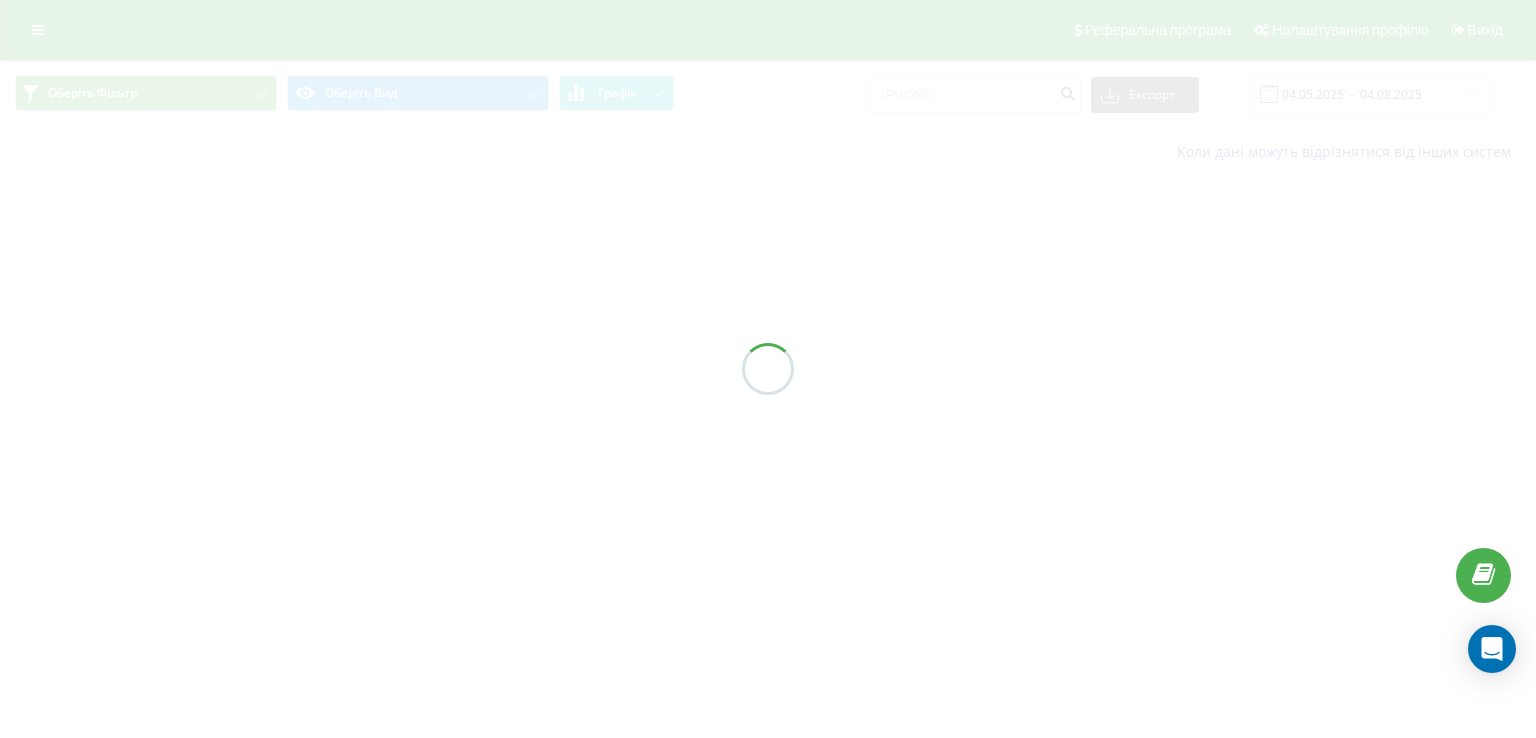 scroll, scrollTop: 0, scrollLeft: 0, axis: both 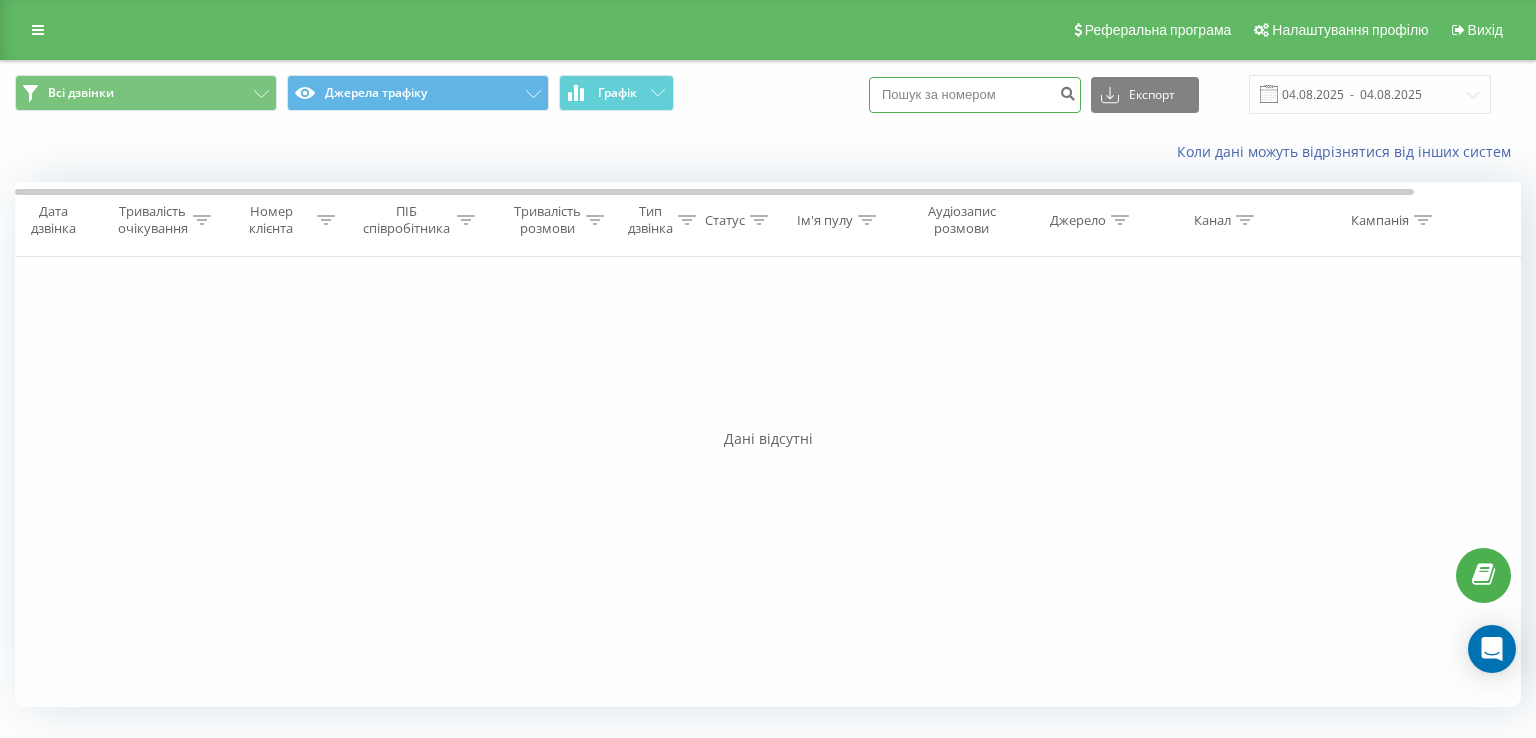 click at bounding box center [975, 95] 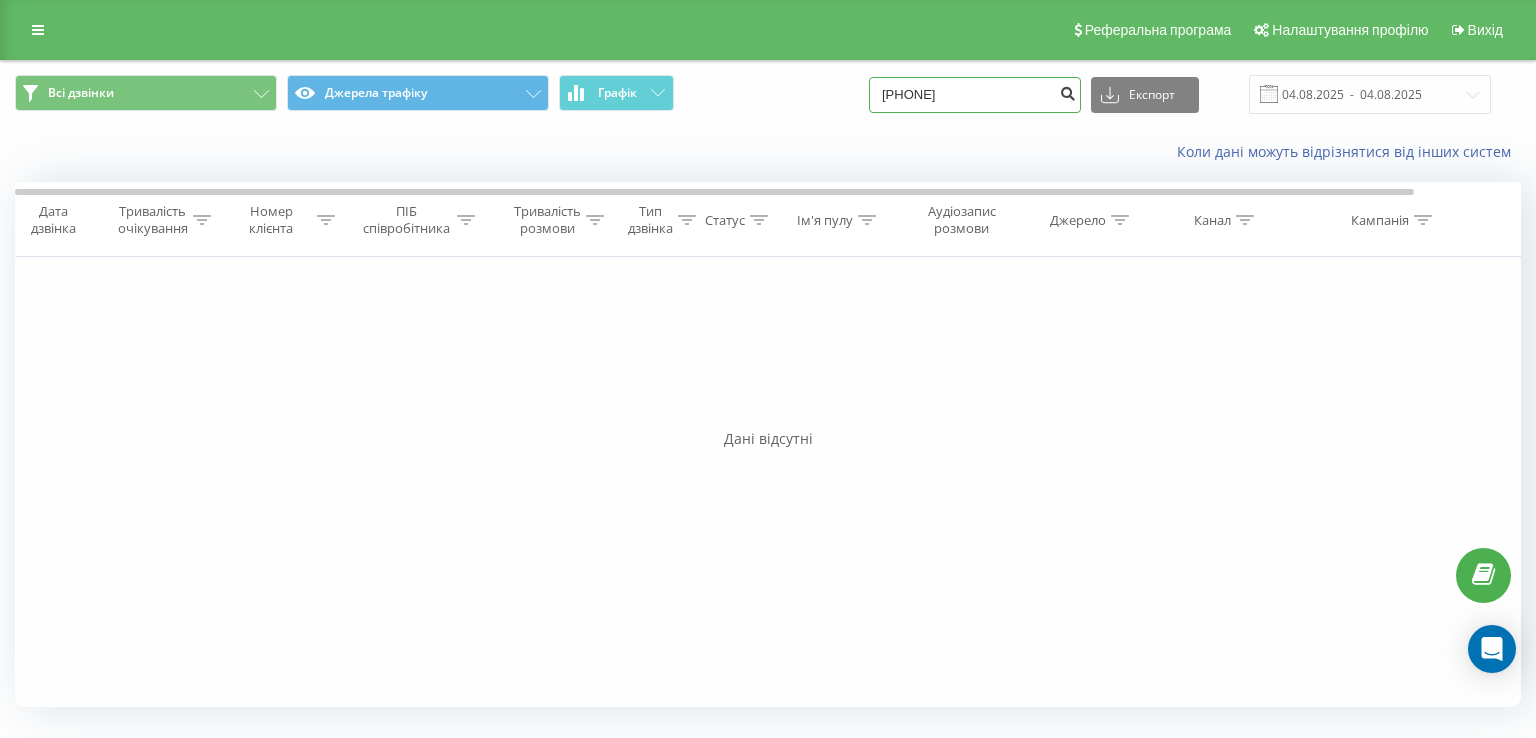 type on "[PHONE]" 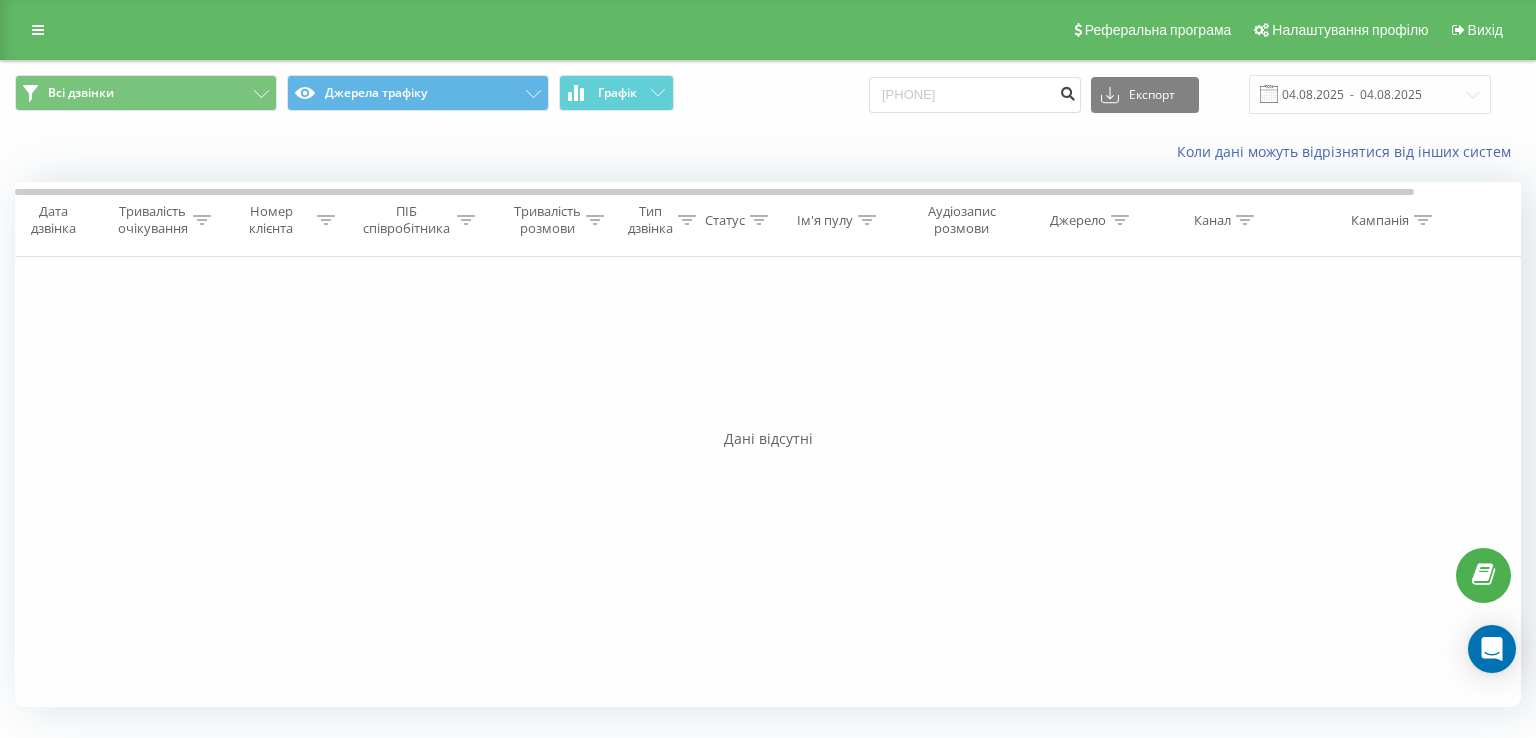 click at bounding box center [1067, 91] 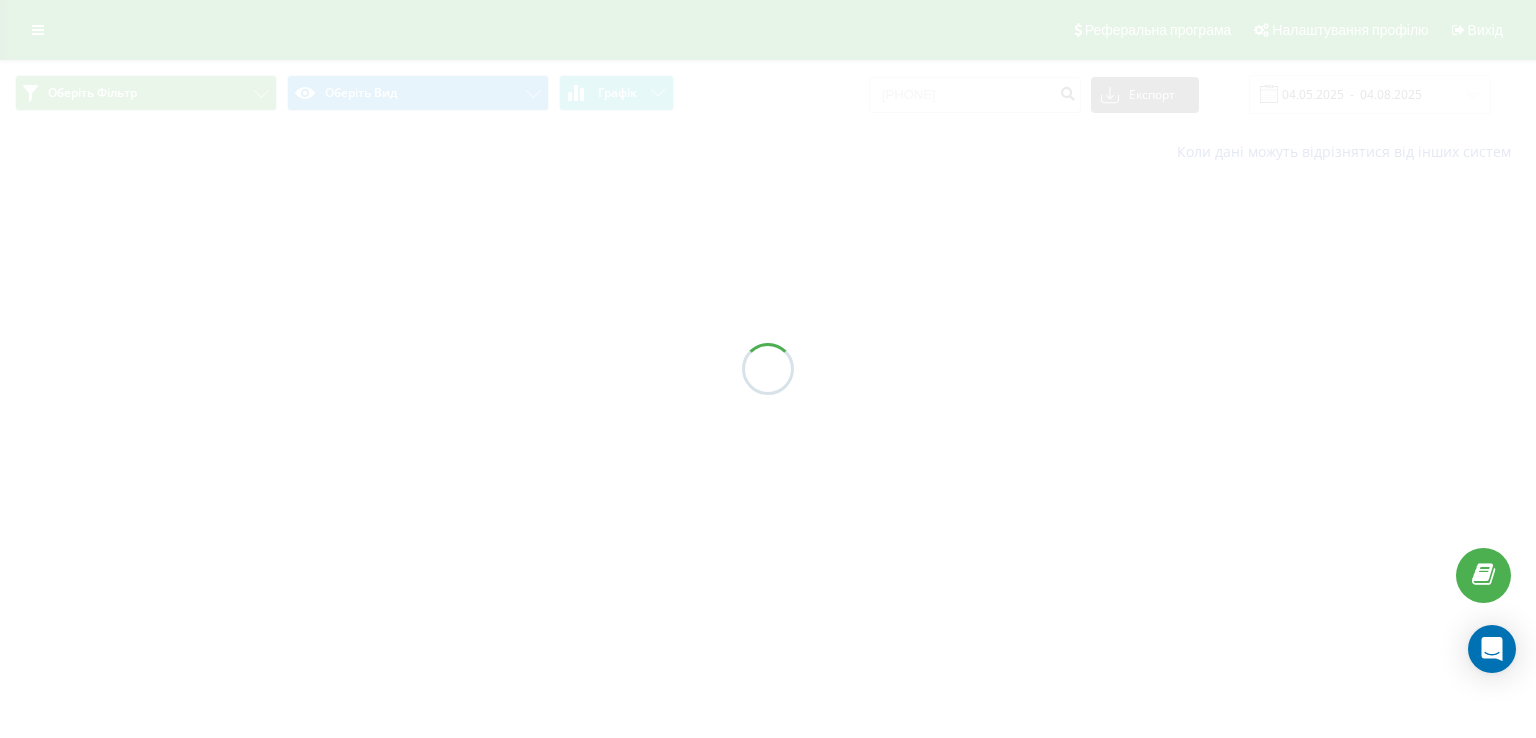 scroll, scrollTop: 0, scrollLeft: 0, axis: both 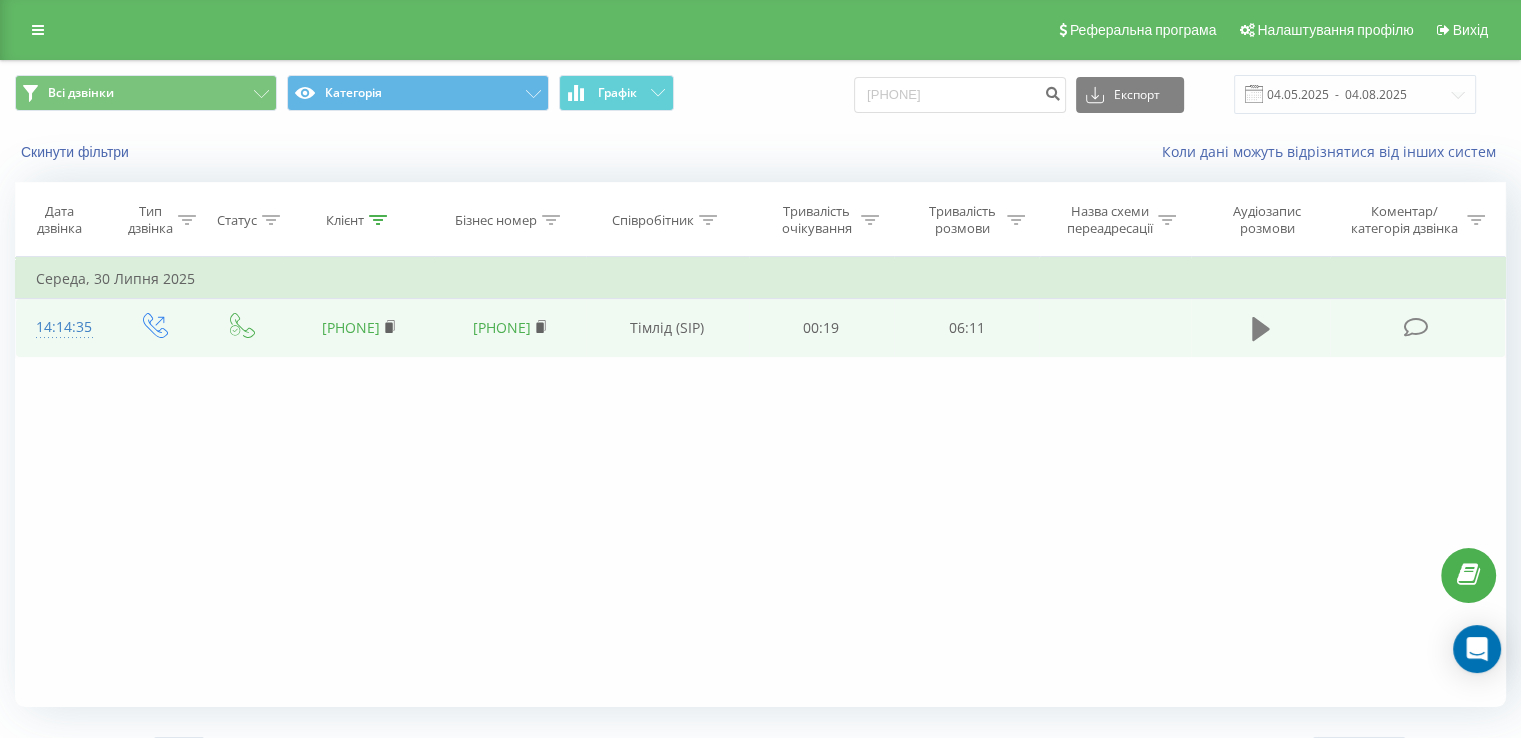 click 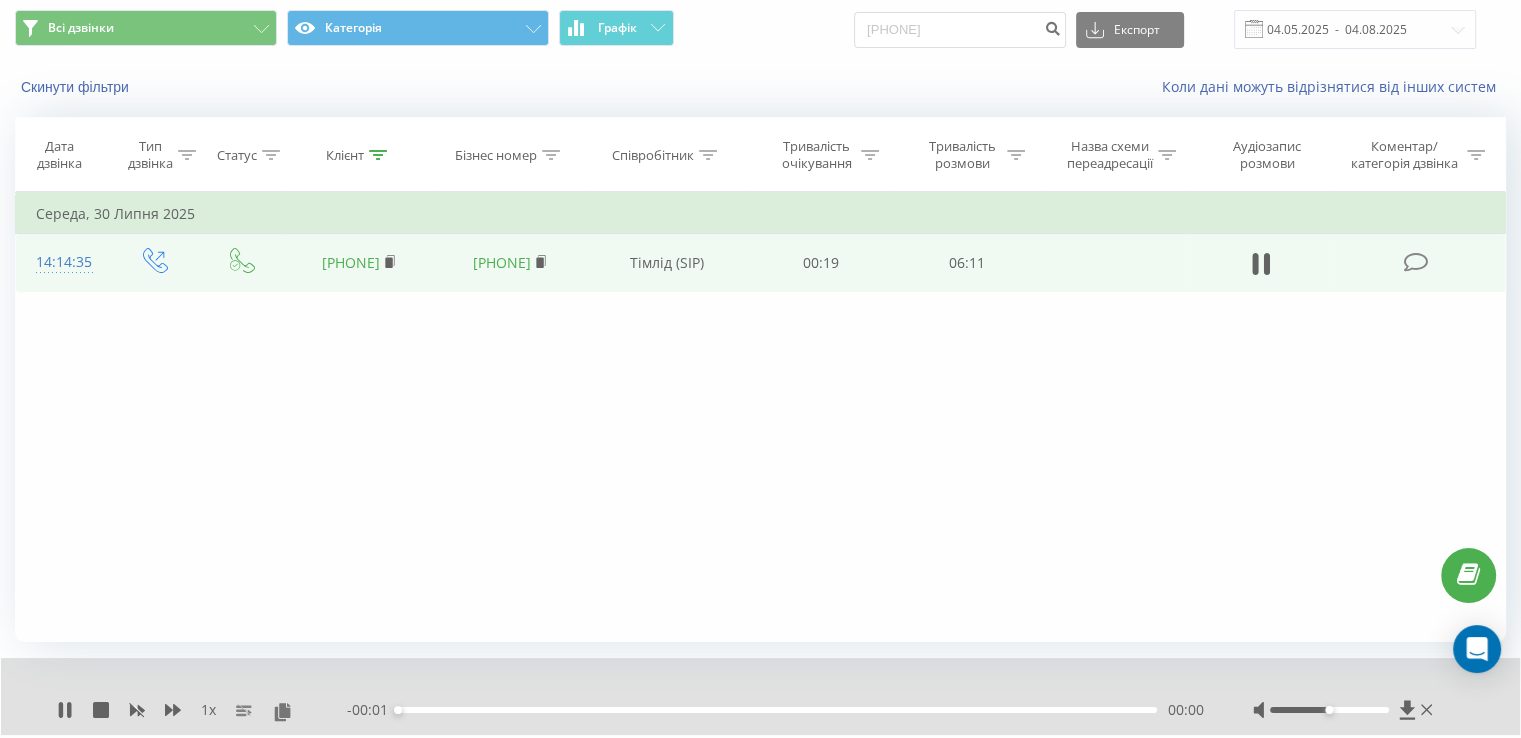 scroll, scrollTop: 120, scrollLeft: 0, axis: vertical 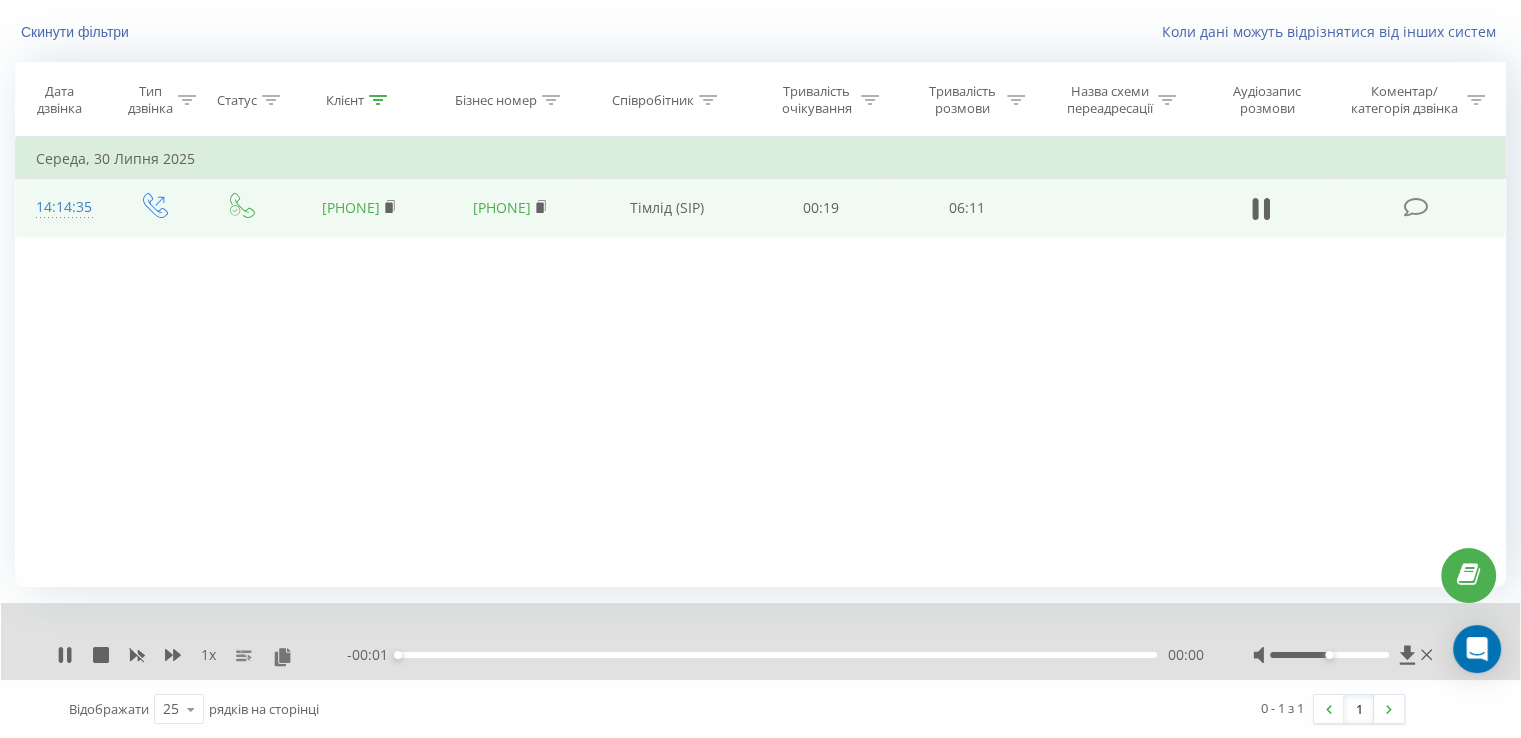 drag, startPoint x: 484, startPoint y: 648, endPoint x: 516, endPoint y: 657, distance: 33.24154 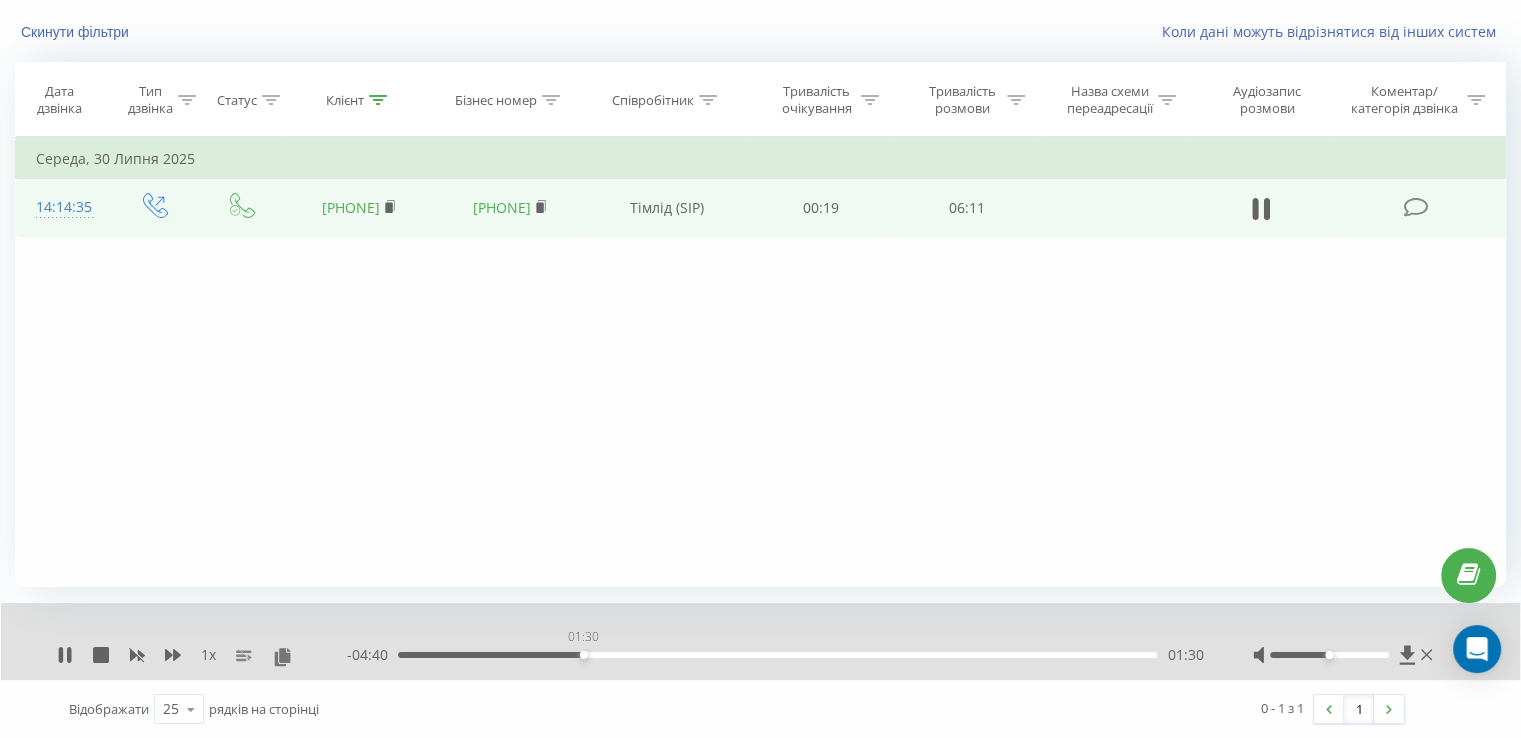 click on "01:30" at bounding box center [777, 655] 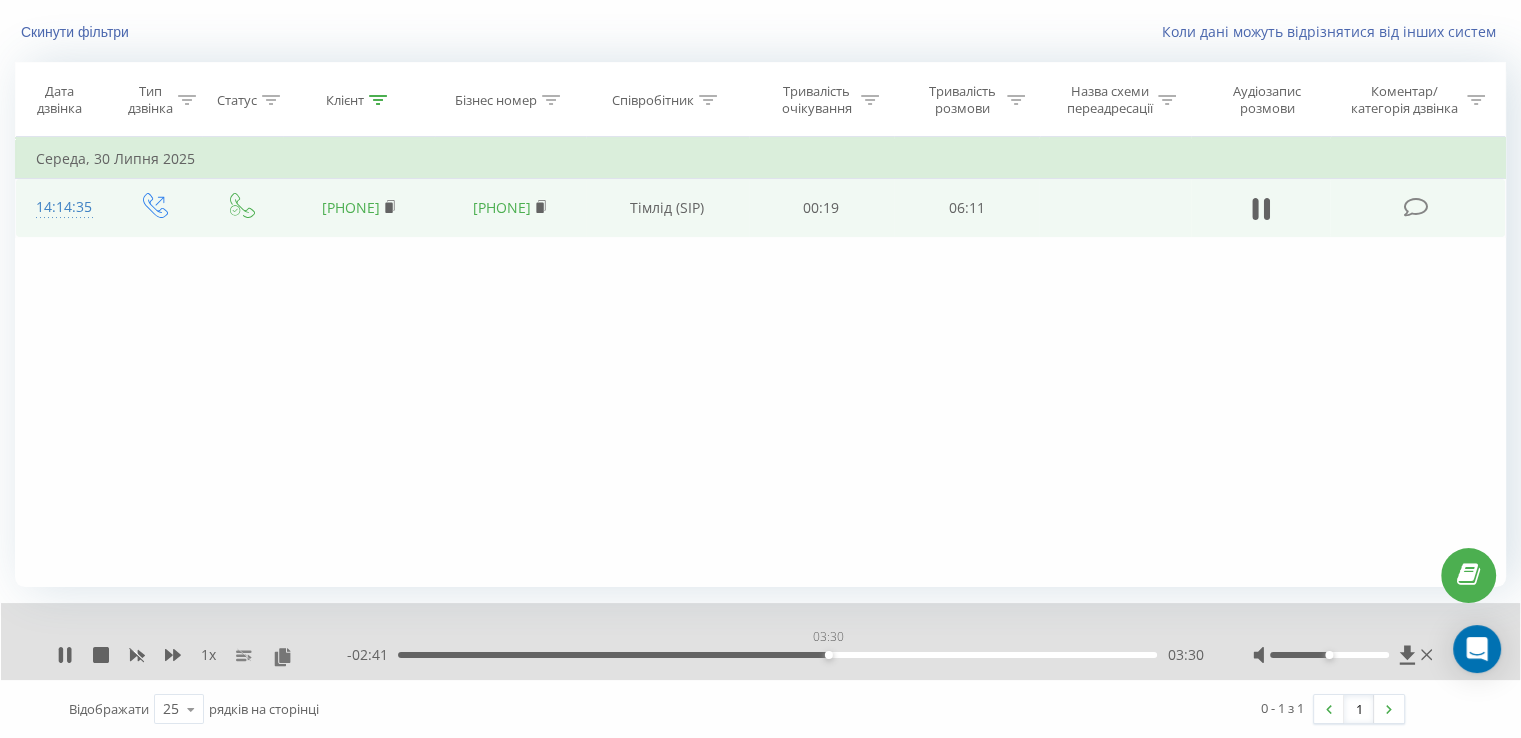 click on "03:30" at bounding box center [777, 655] 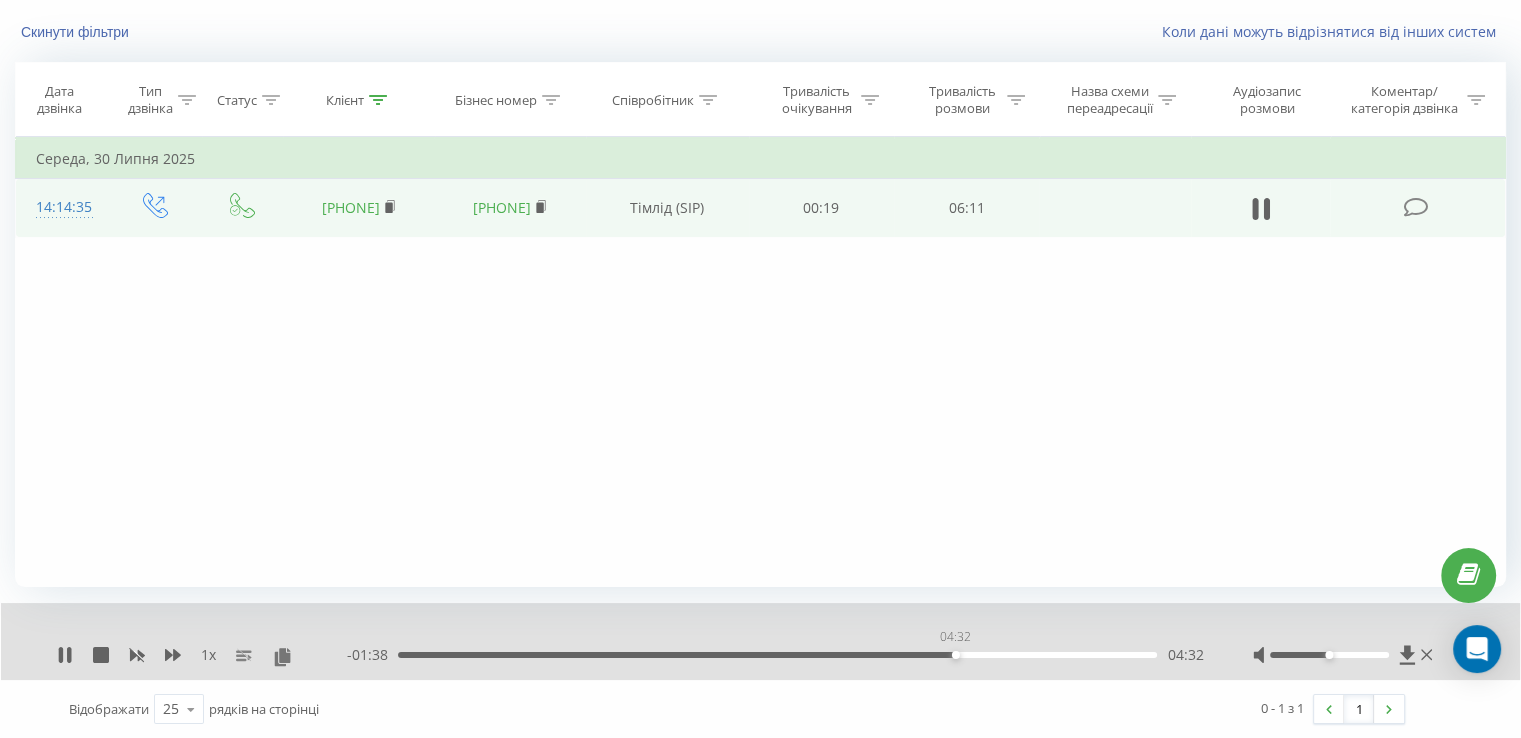 drag, startPoint x: 955, startPoint y: 653, endPoint x: 985, endPoint y: 660, distance: 30.805843 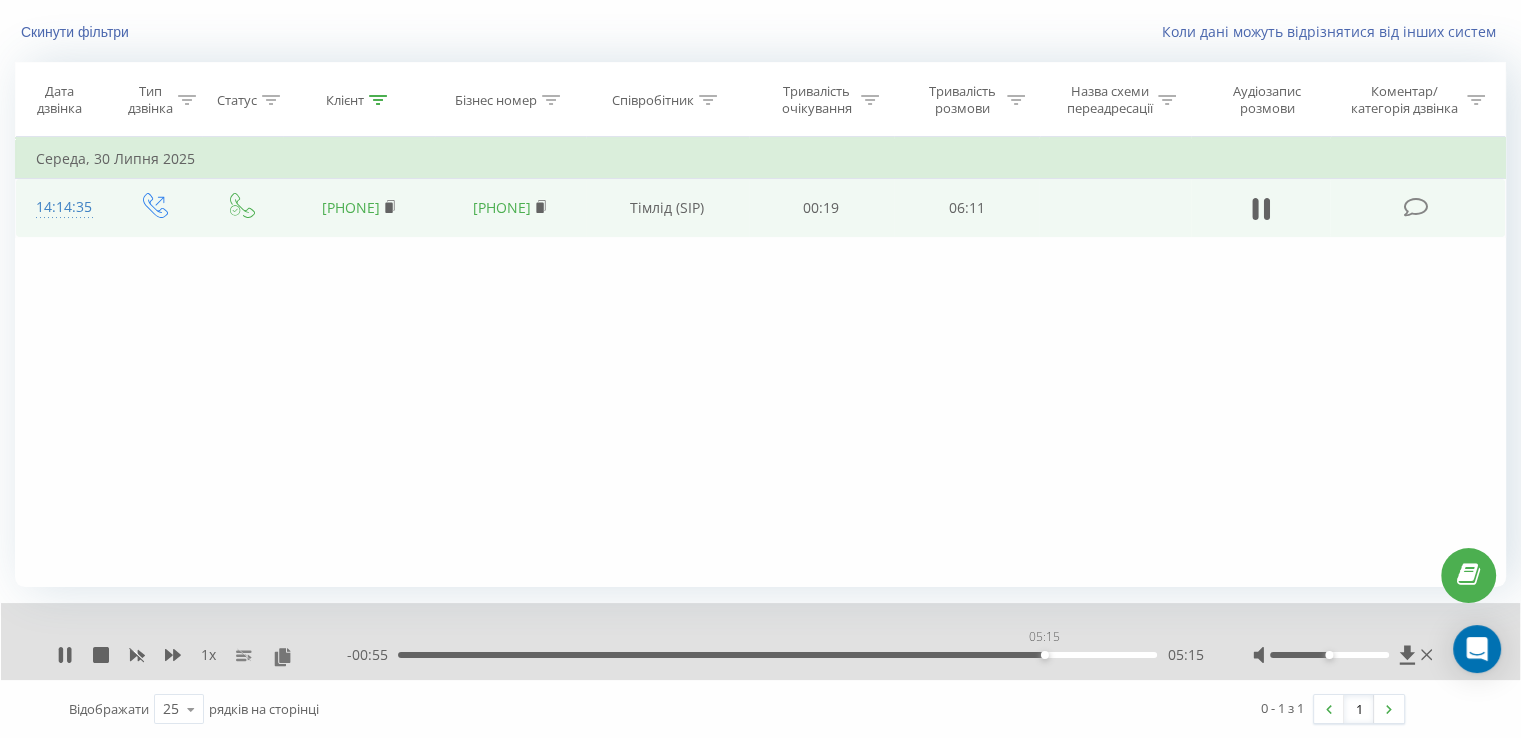 click on "05:15" at bounding box center (777, 655) 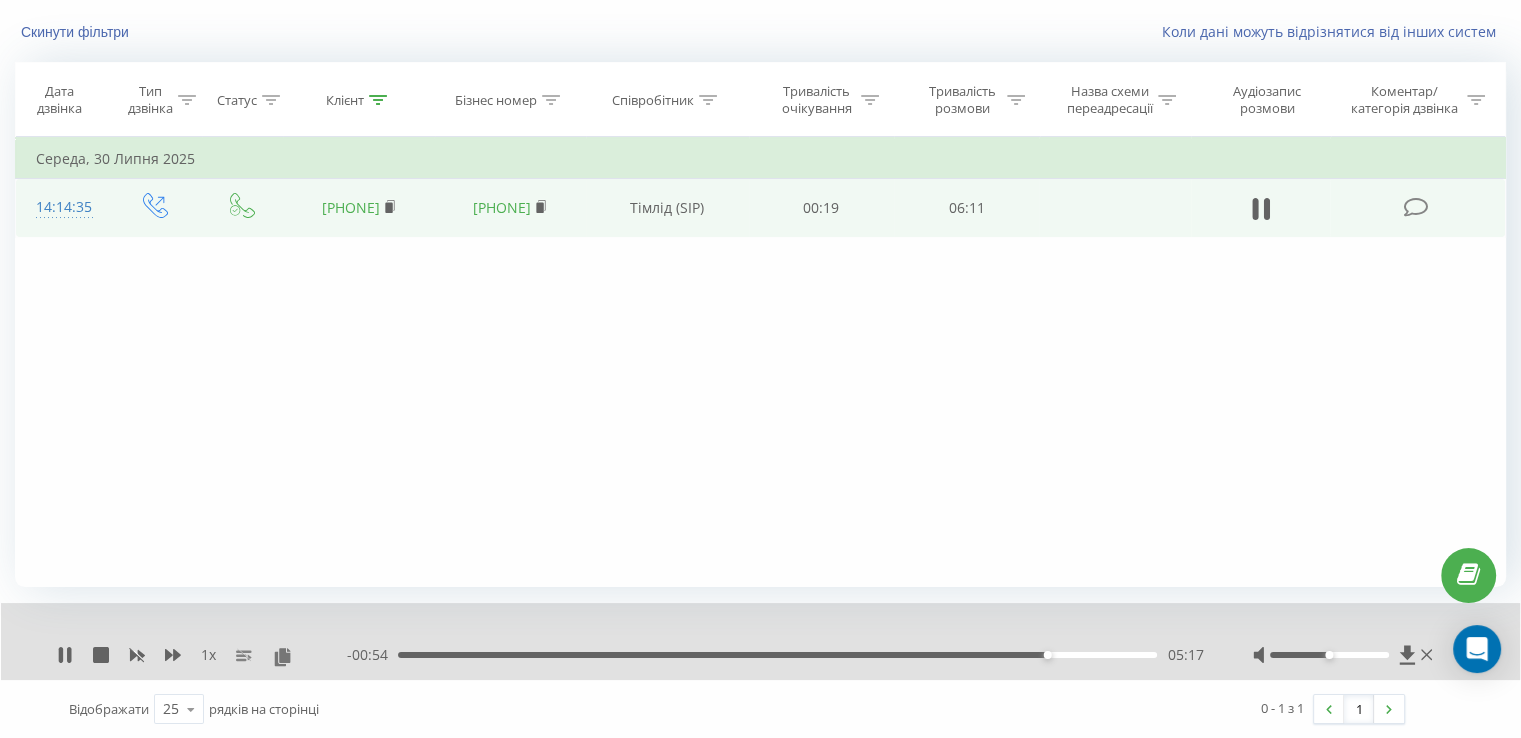 click on "05:17" at bounding box center (777, 655) 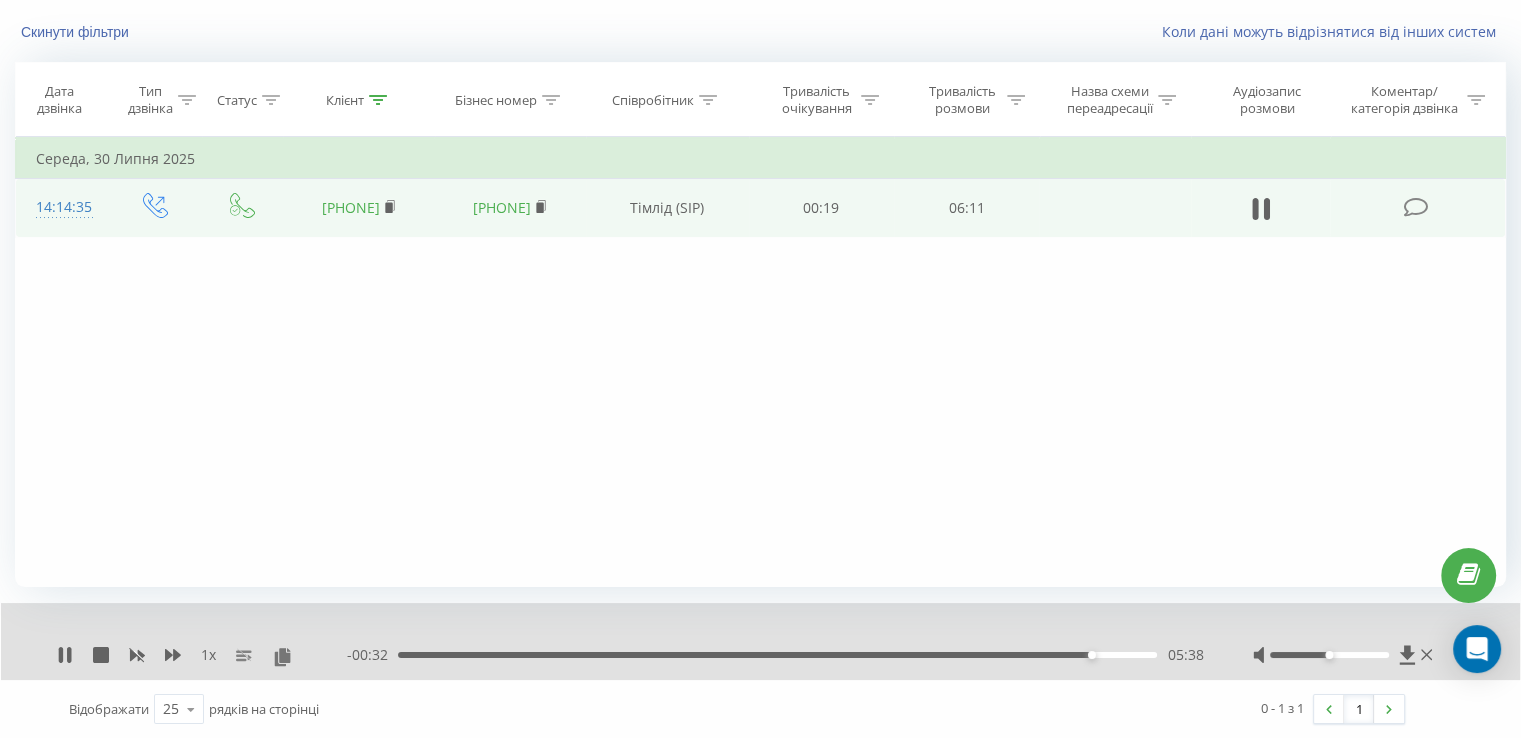 click on "- 00:00 00:00   00:00" at bounding box center (775, 655) 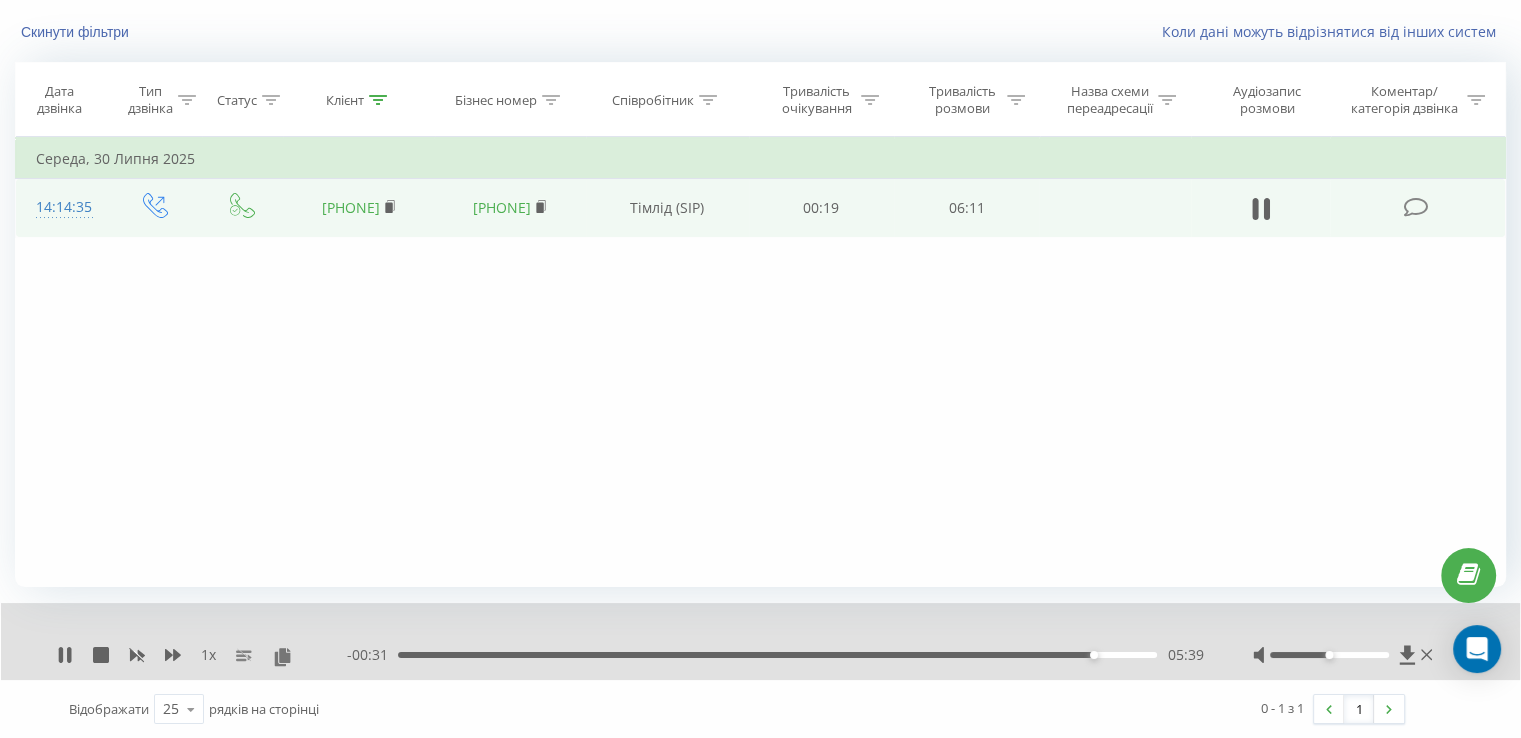 click on "05:39" at bounding box center [777, 655] 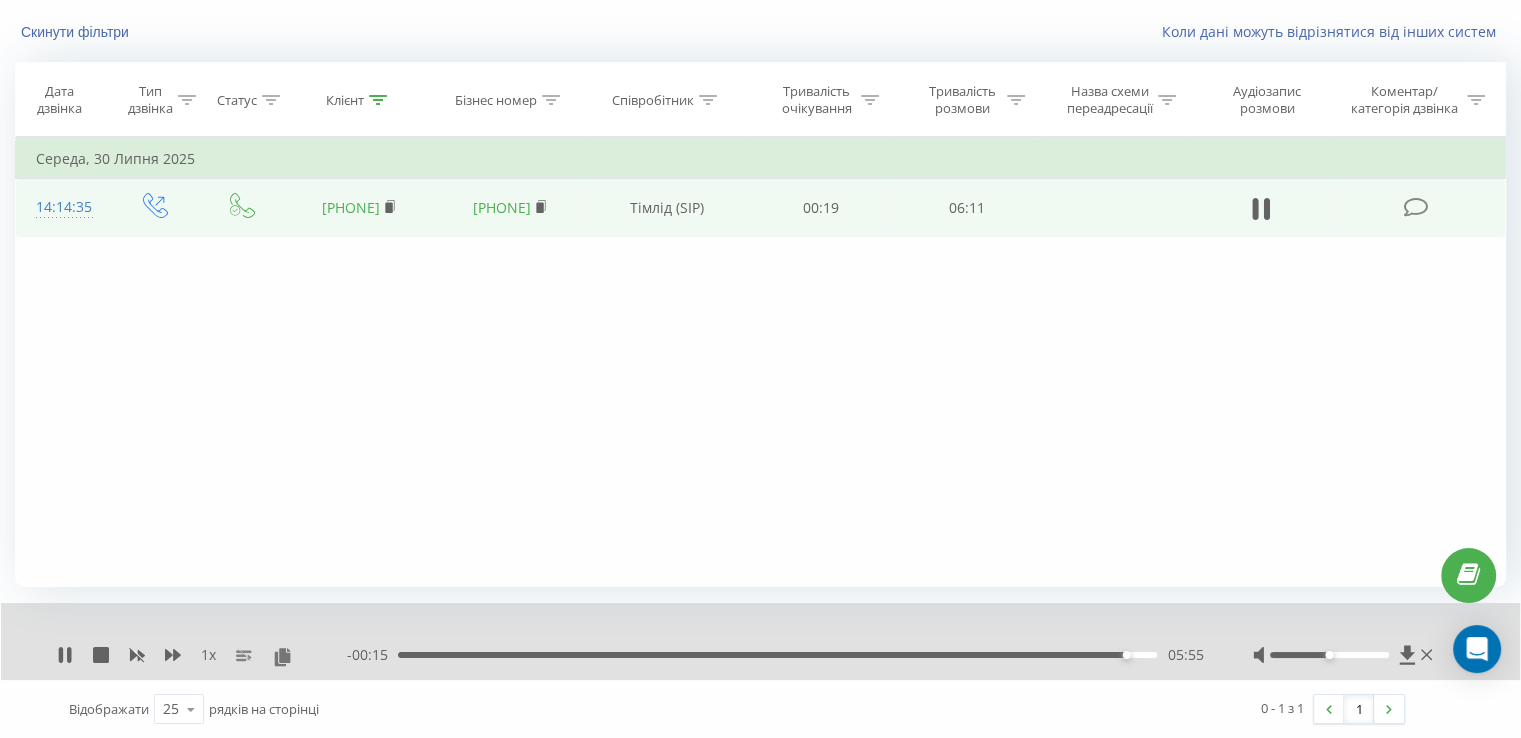 click on "05:55" at bounding box center (777, 655) 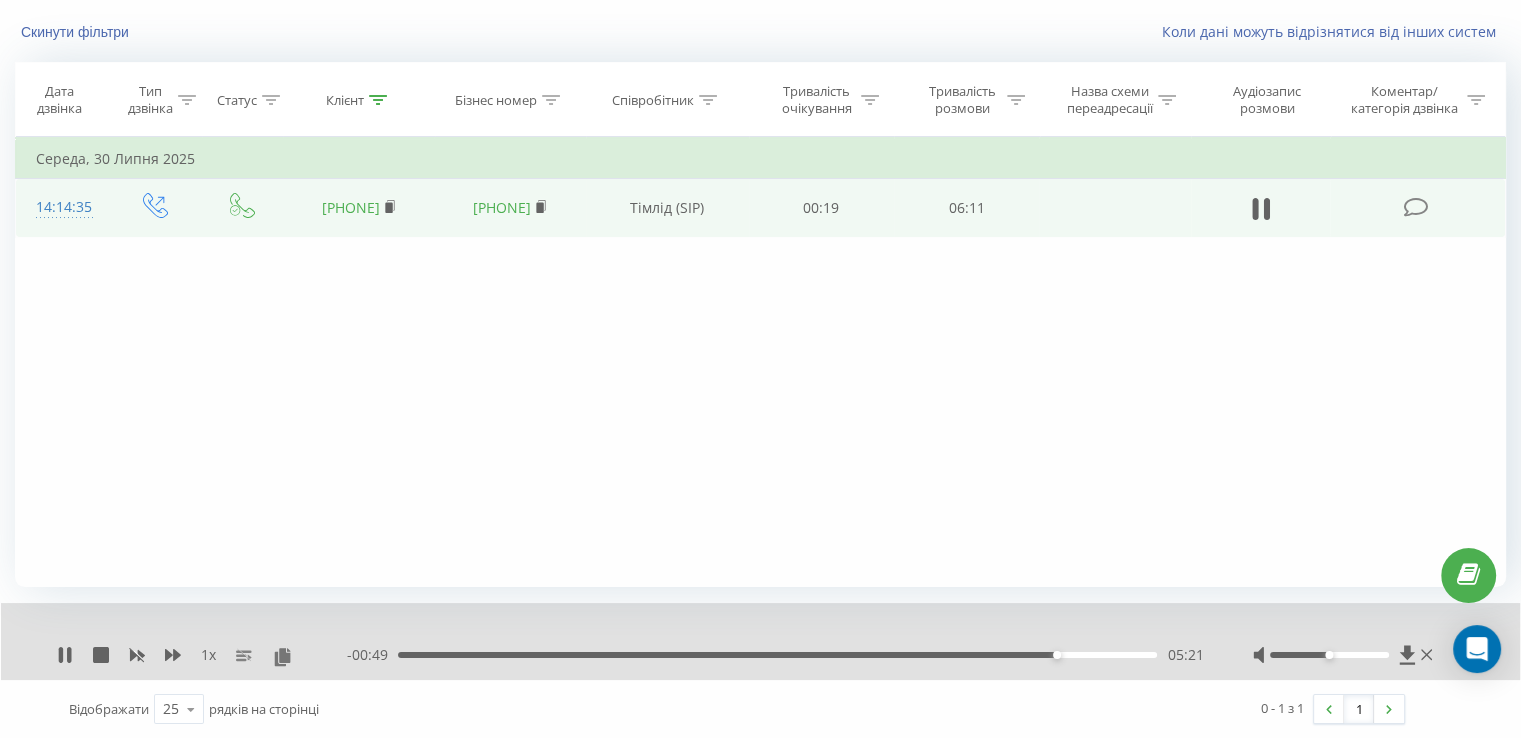 click on "05:21" at bounding box center [777, 655] 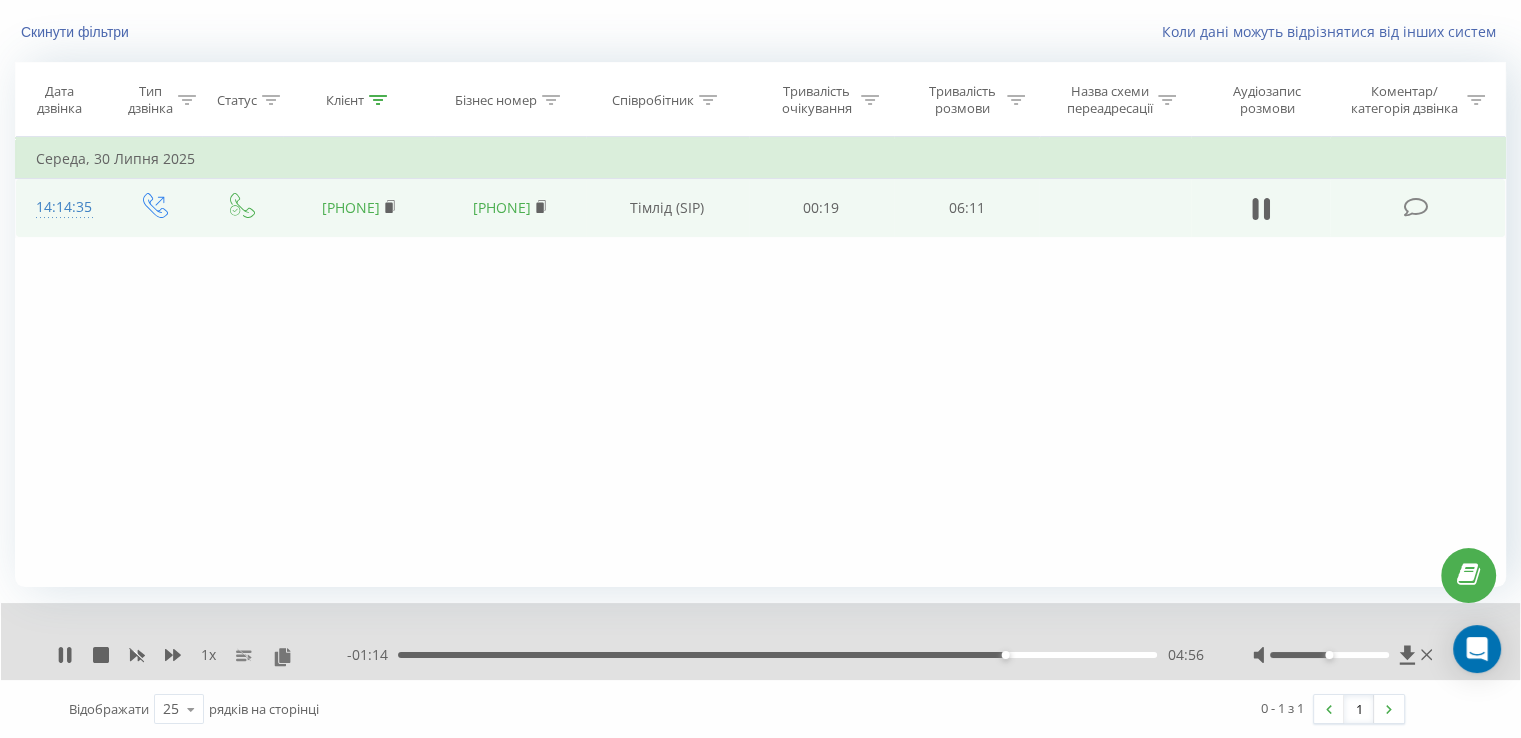 click on "04:56" at bounding box center (777, 655) 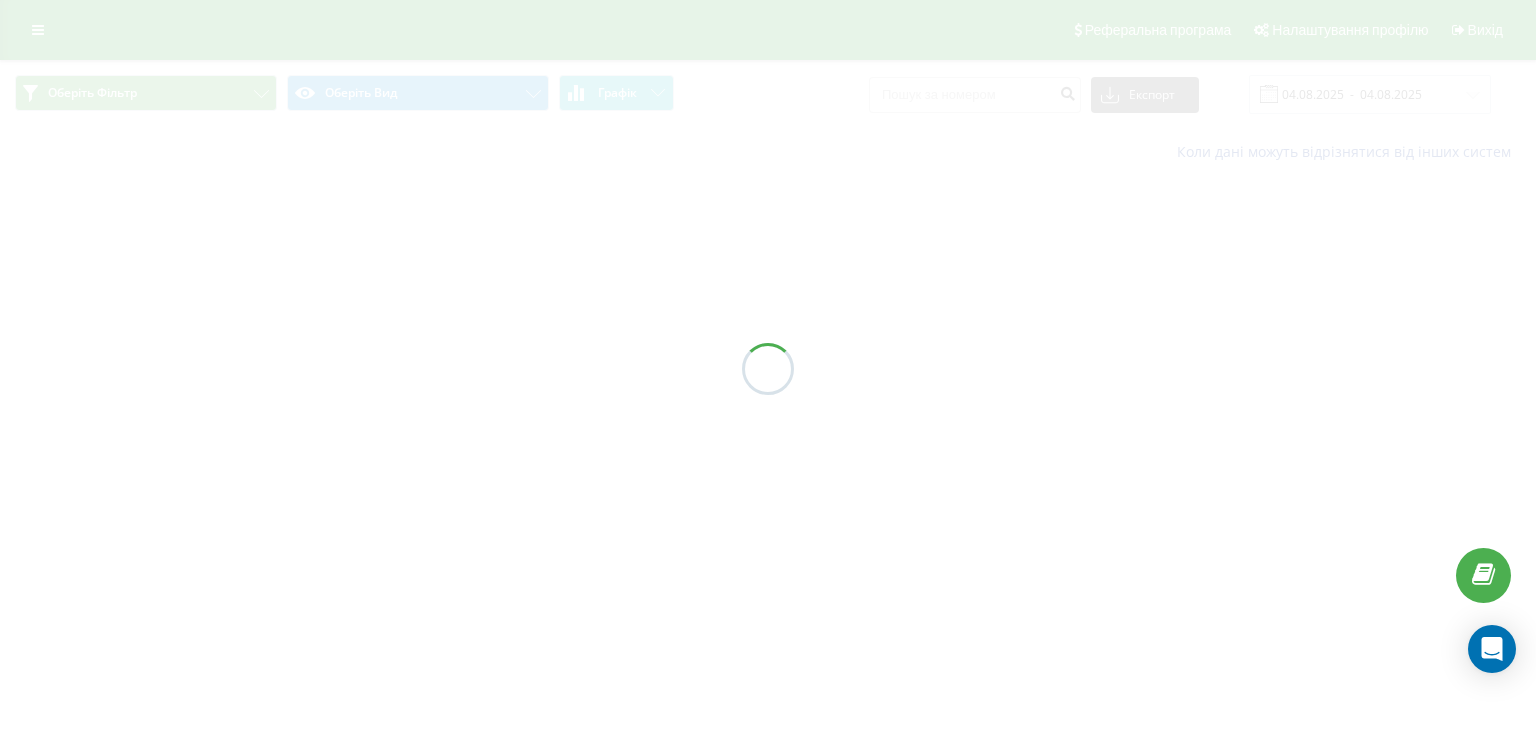 scroll, scrollTop: 0, scrollLeft: 0, axis: both 